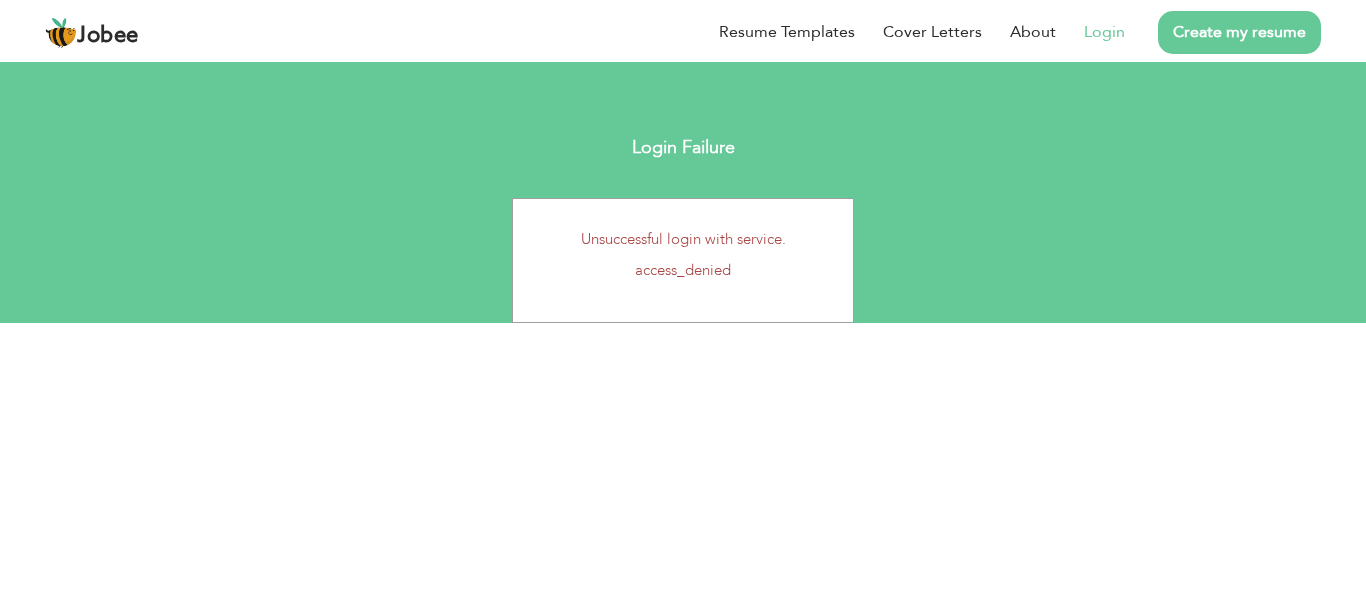 scroll, scrollTop: 0, scrollLeft: 0, axis: both 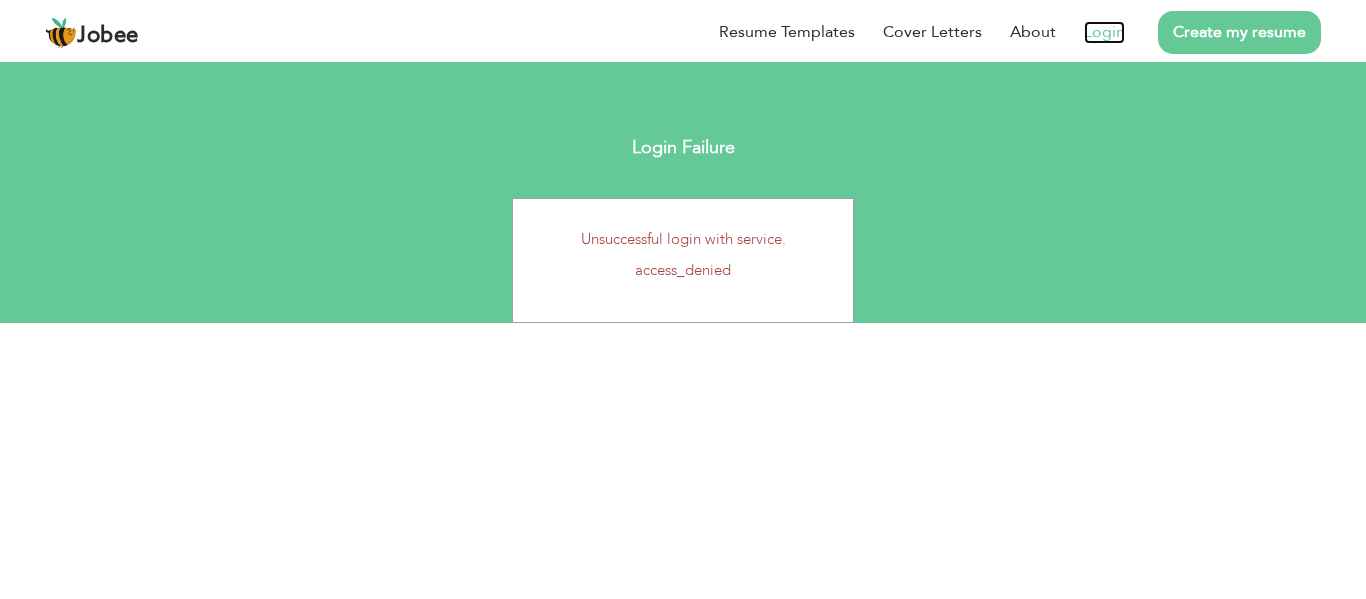 click on "Login" at bounding box center [1104, 32] 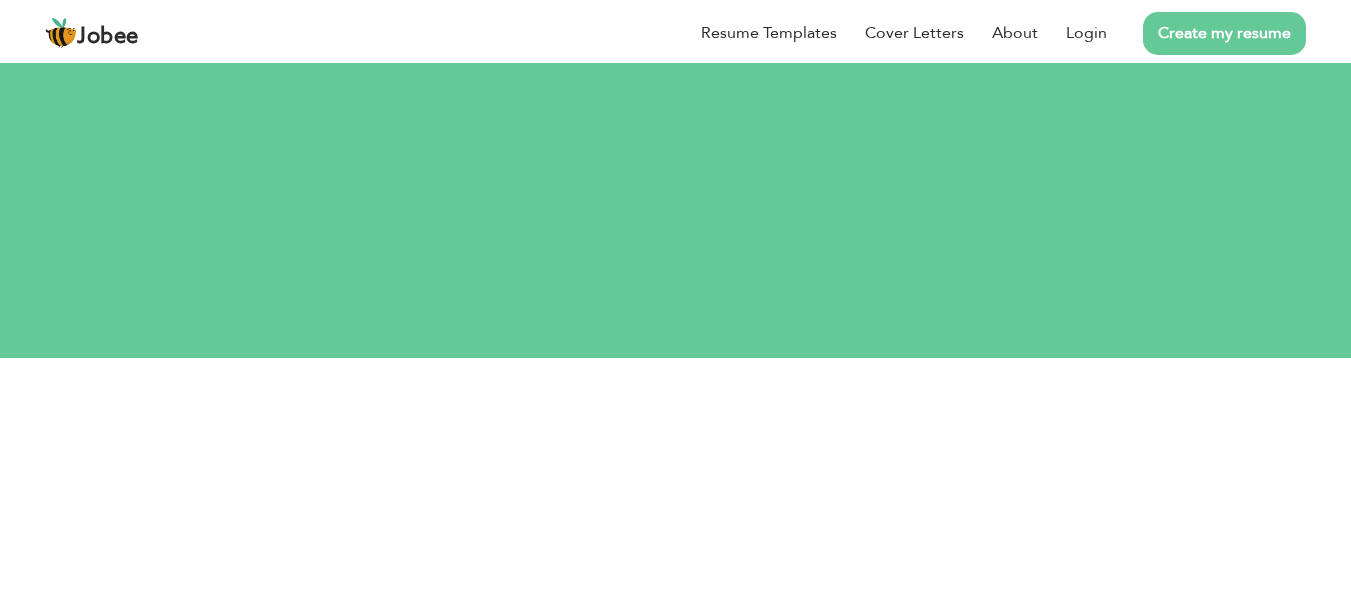 scroll, scrollTop: 0, scrollLeft: 0, axis: both 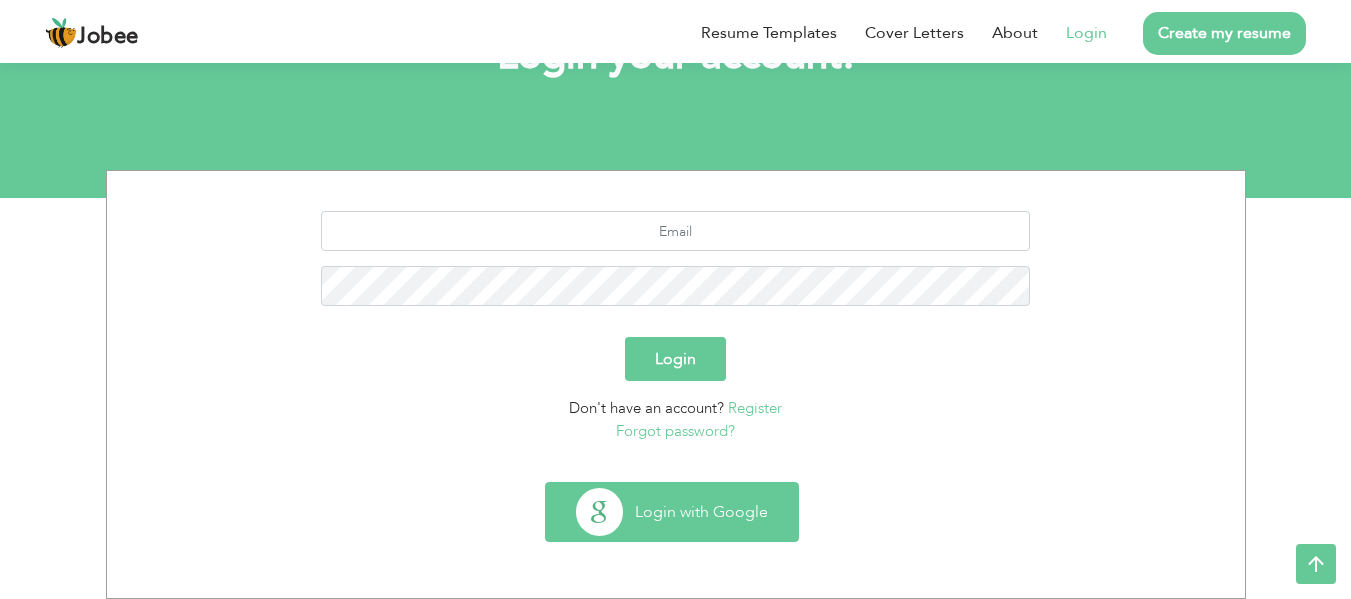 click on "Login with Google" at bounding box center [672, 512] 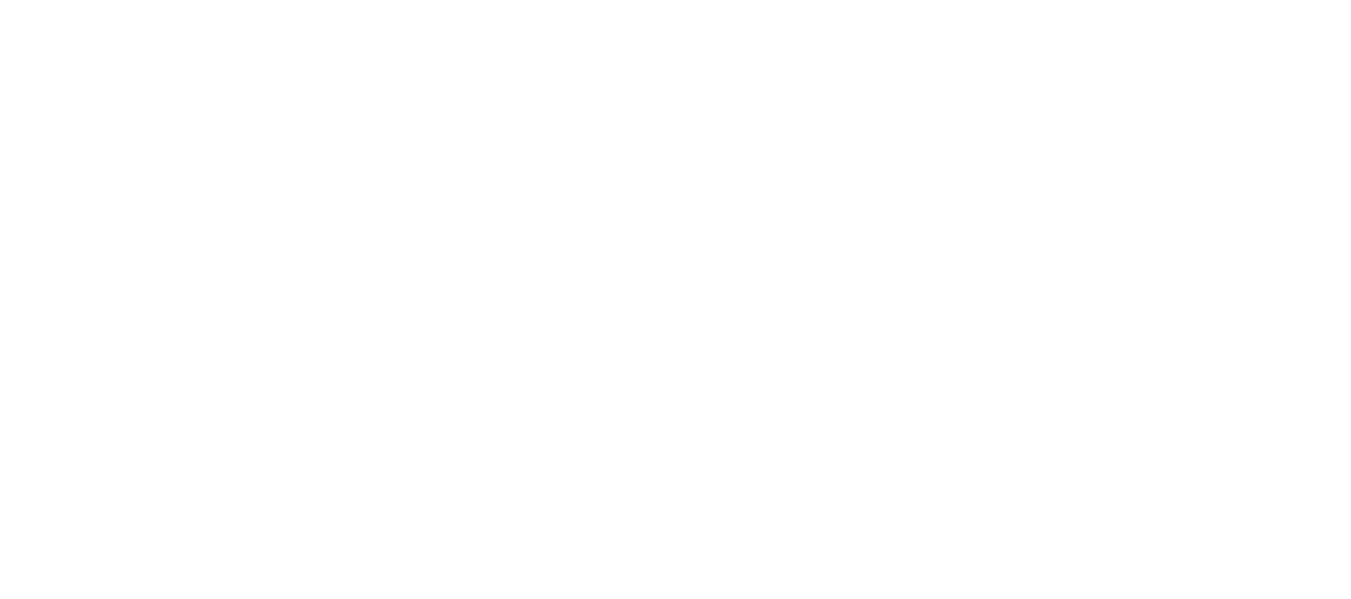 scroll, scrollTop: 0, scrollLeft: 0, axis: both 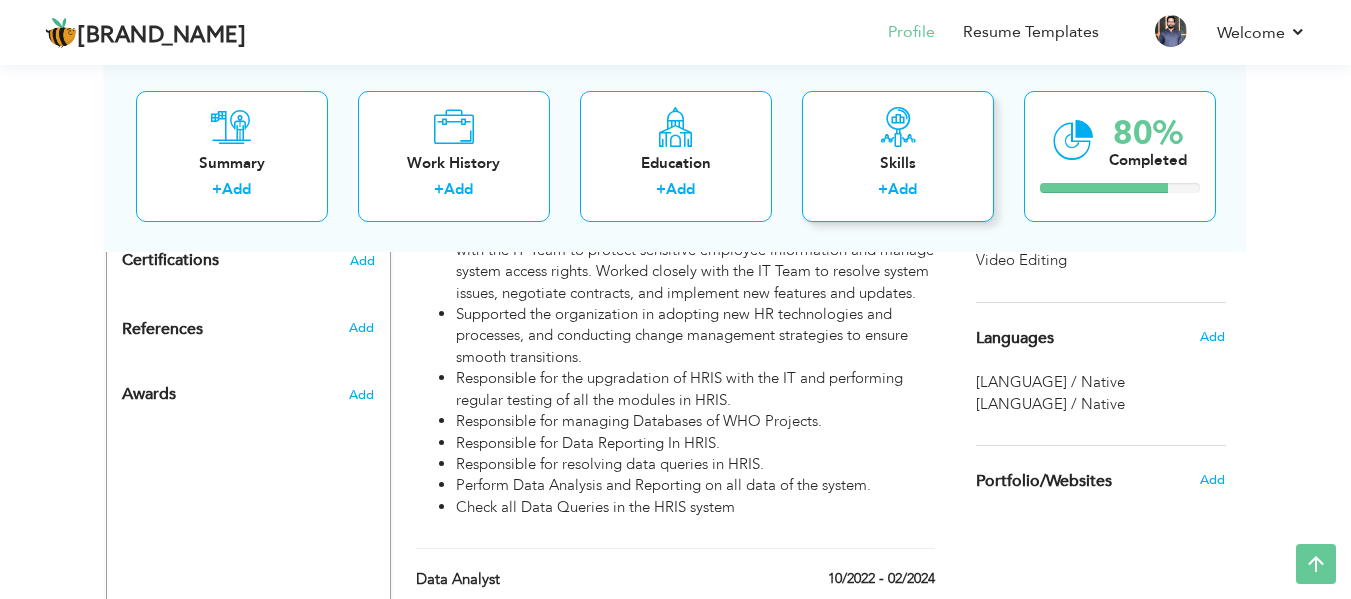 click on "Add" at bounding box center (902, 189) 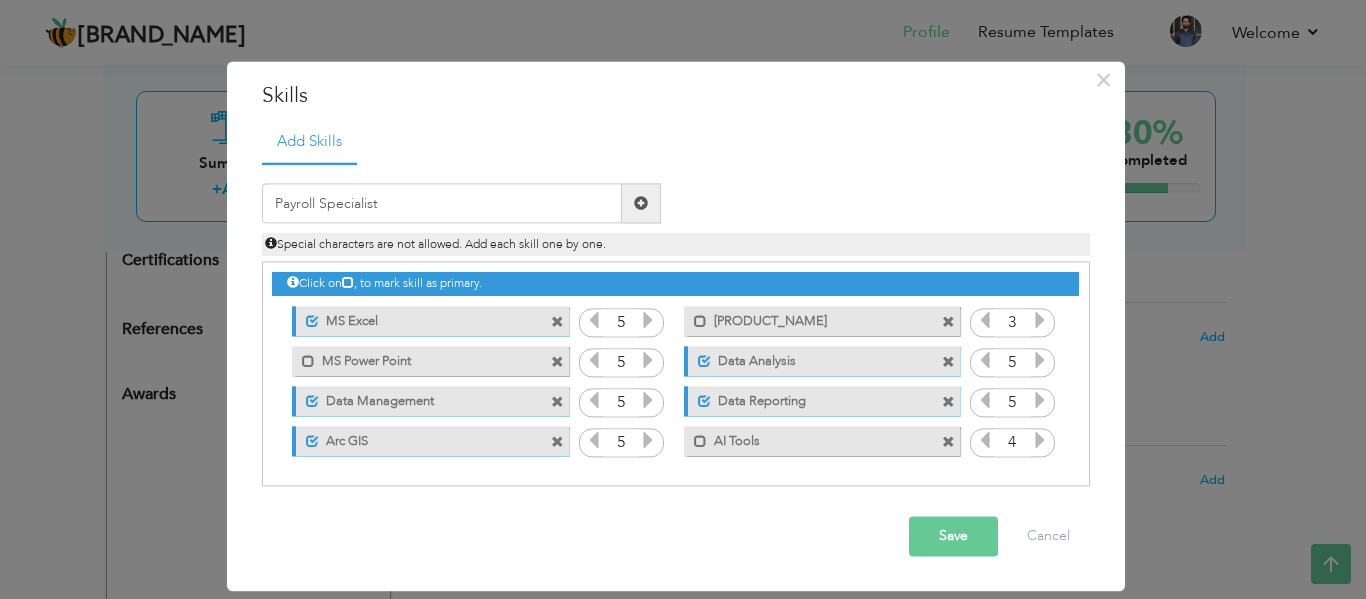 click at bounding box center (641, 203) 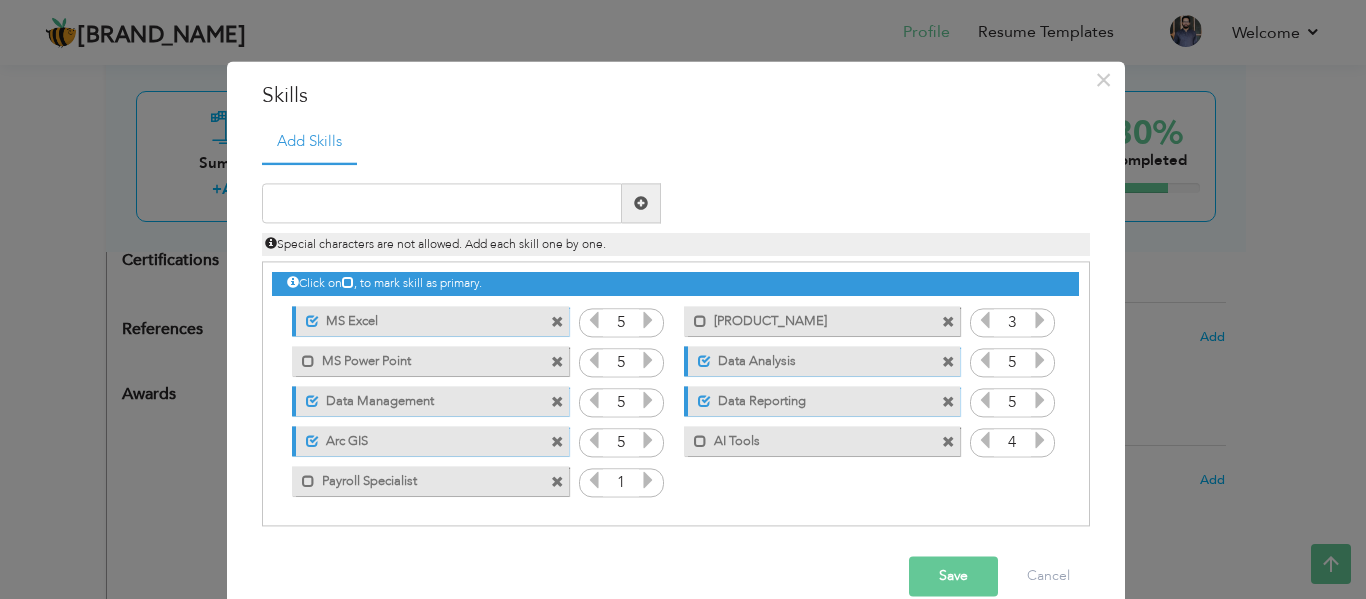 click at bounding box center (648, 321) 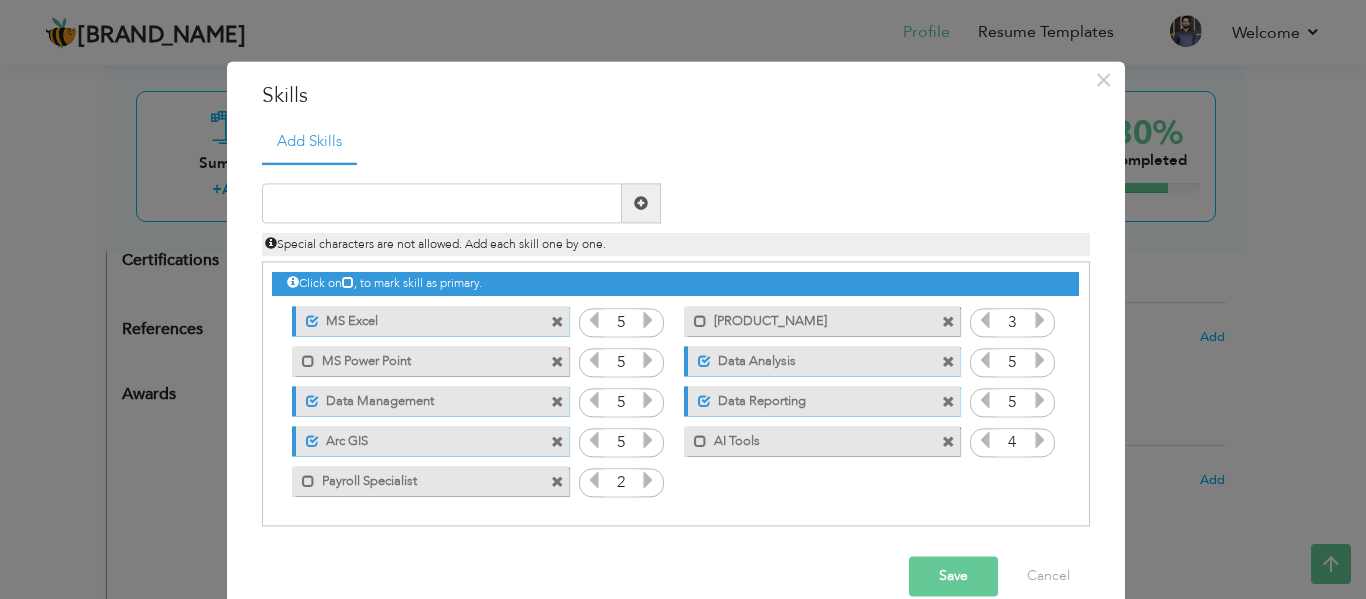 click at bounding box center [648, 481] 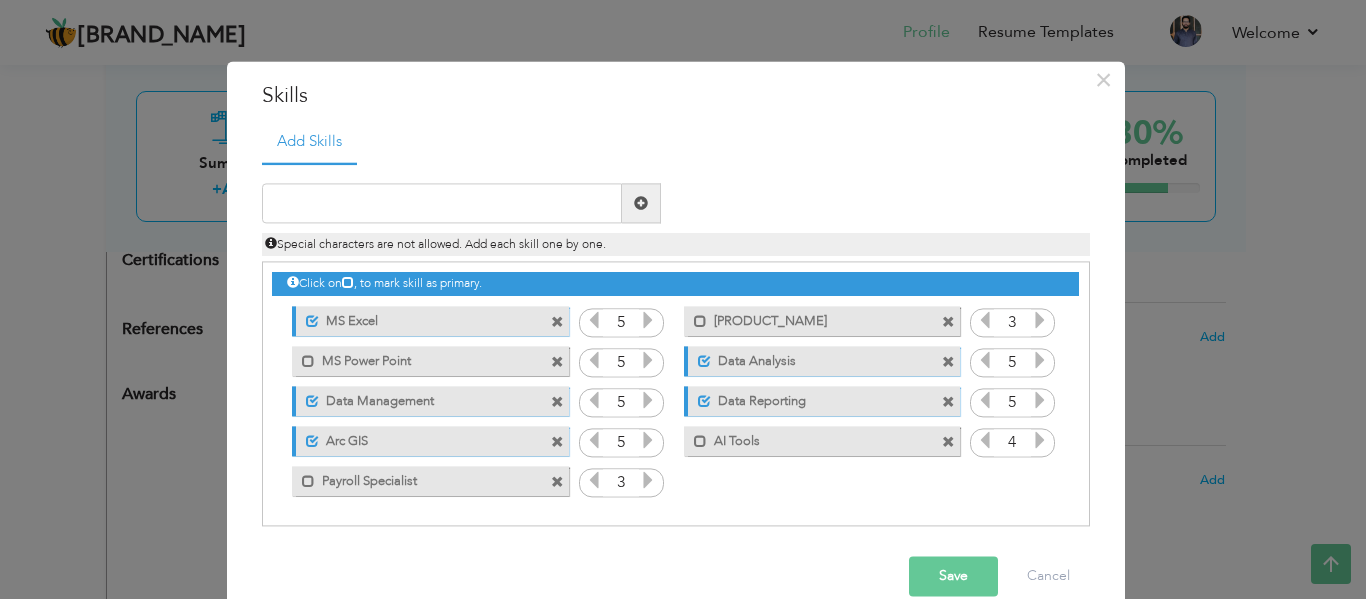 click at bounding box center (648, 481) 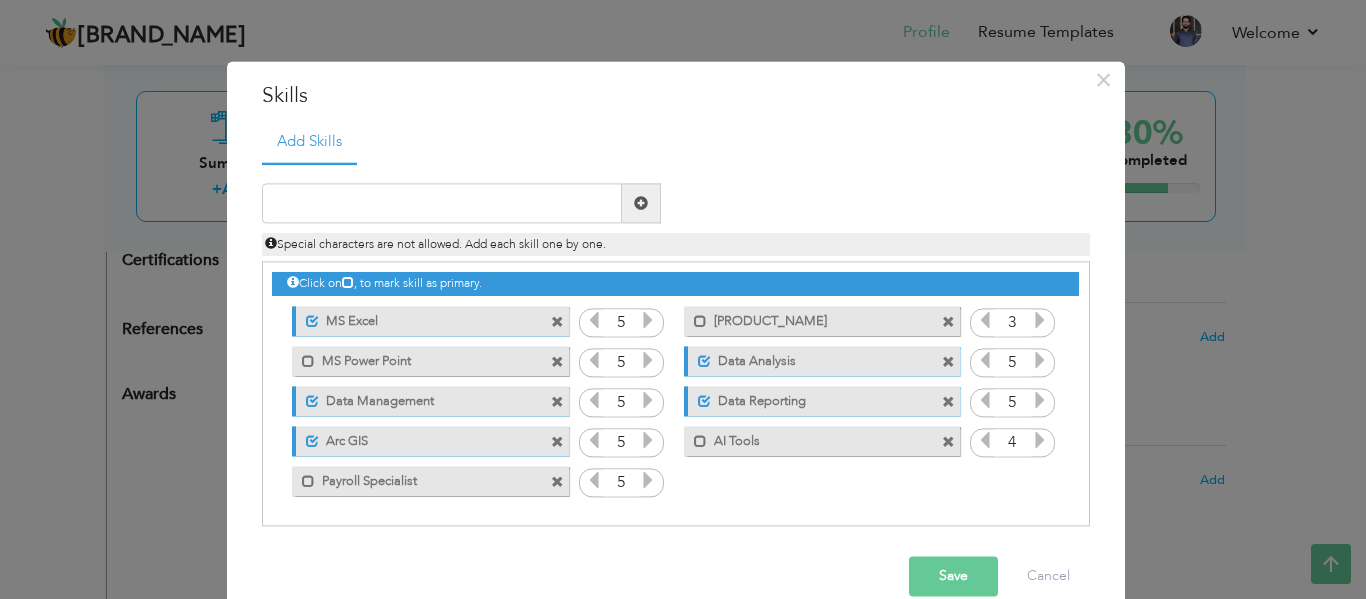 click at bounding box center [648, 321] 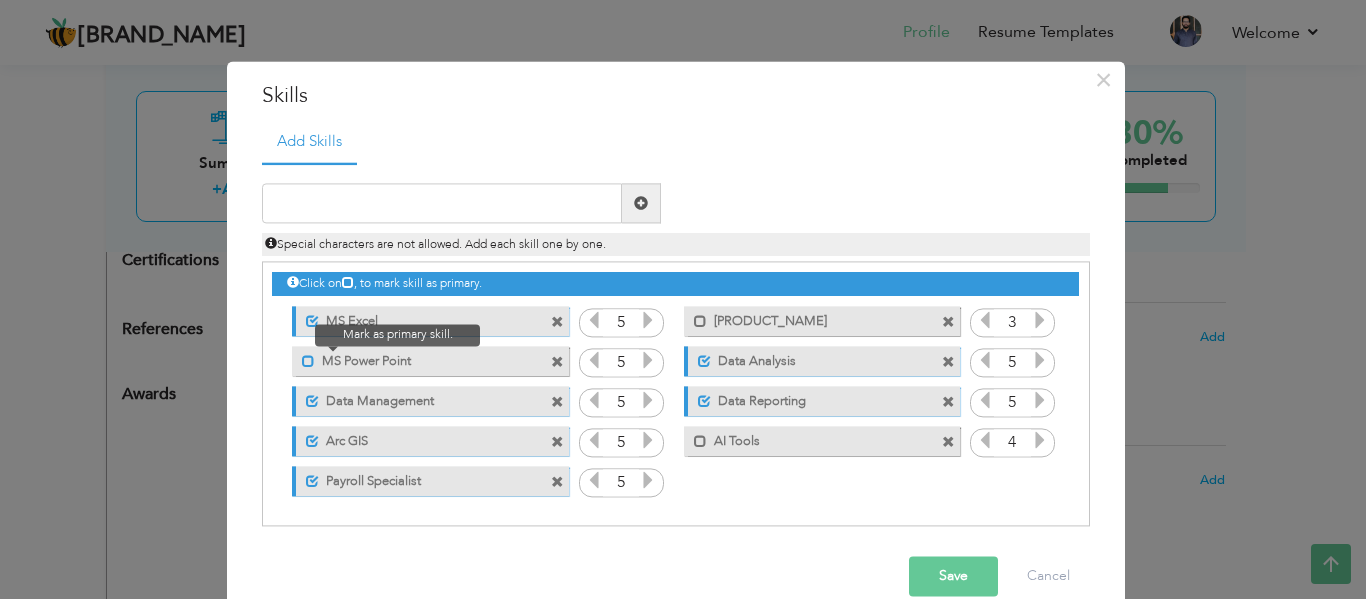 click at bounding box center (700, 321) 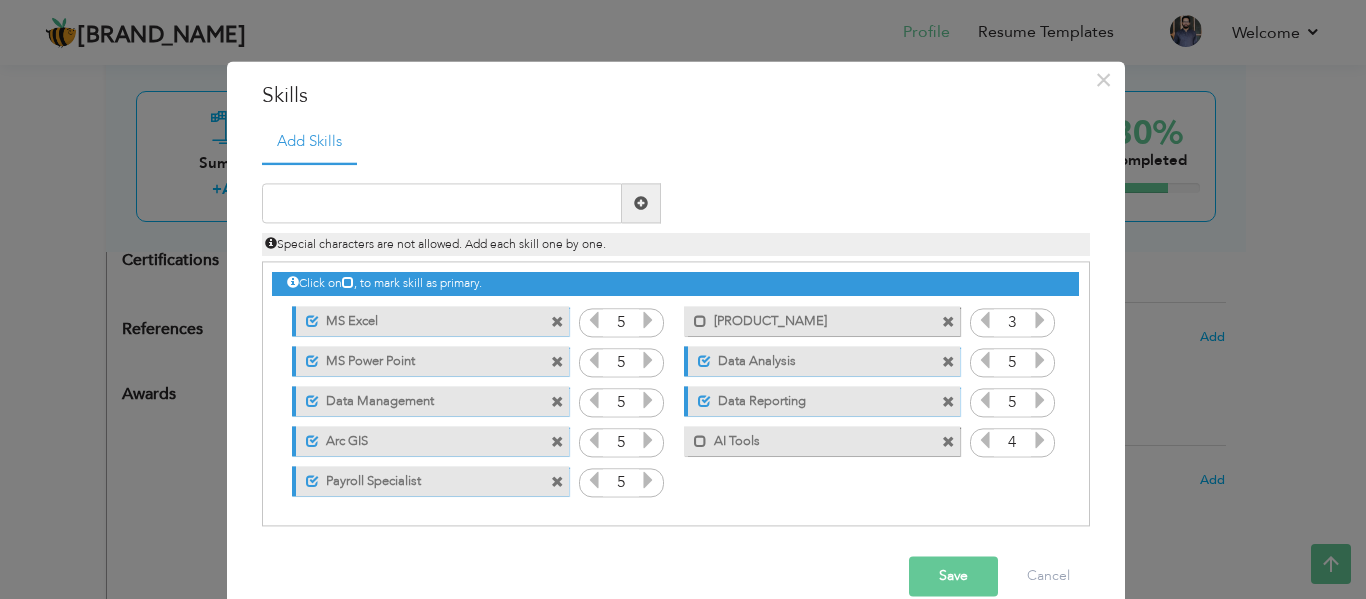 click at bounding box center [557, 322] 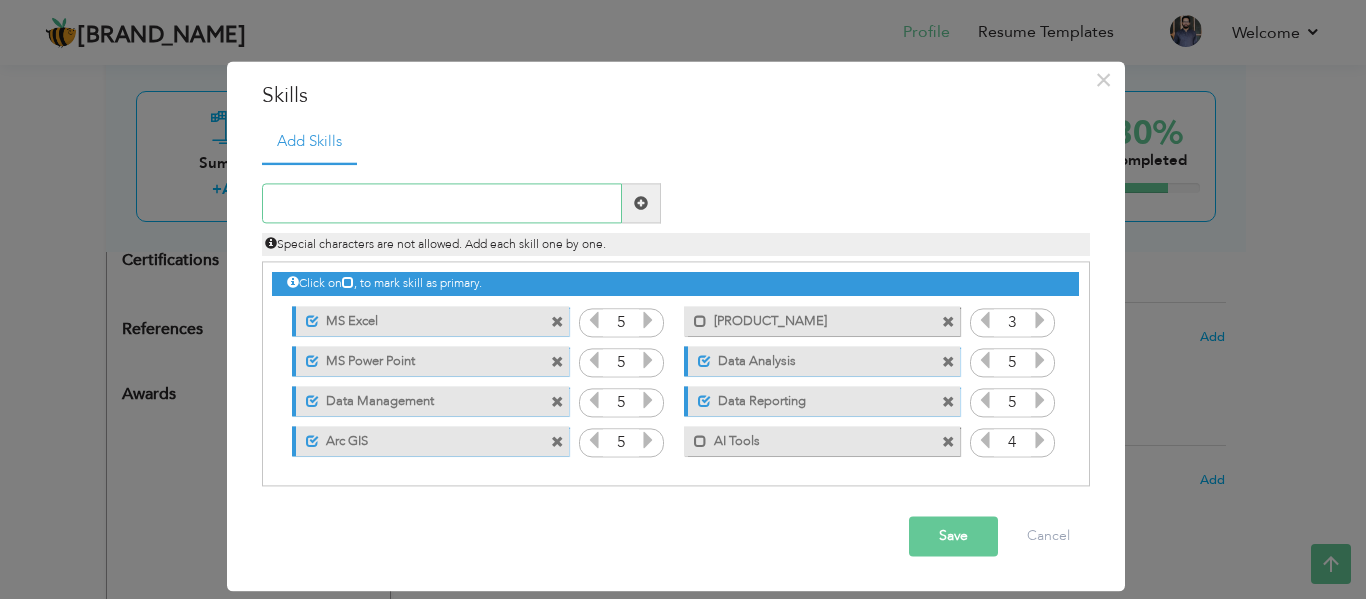 click at bounding box center (442, 204) 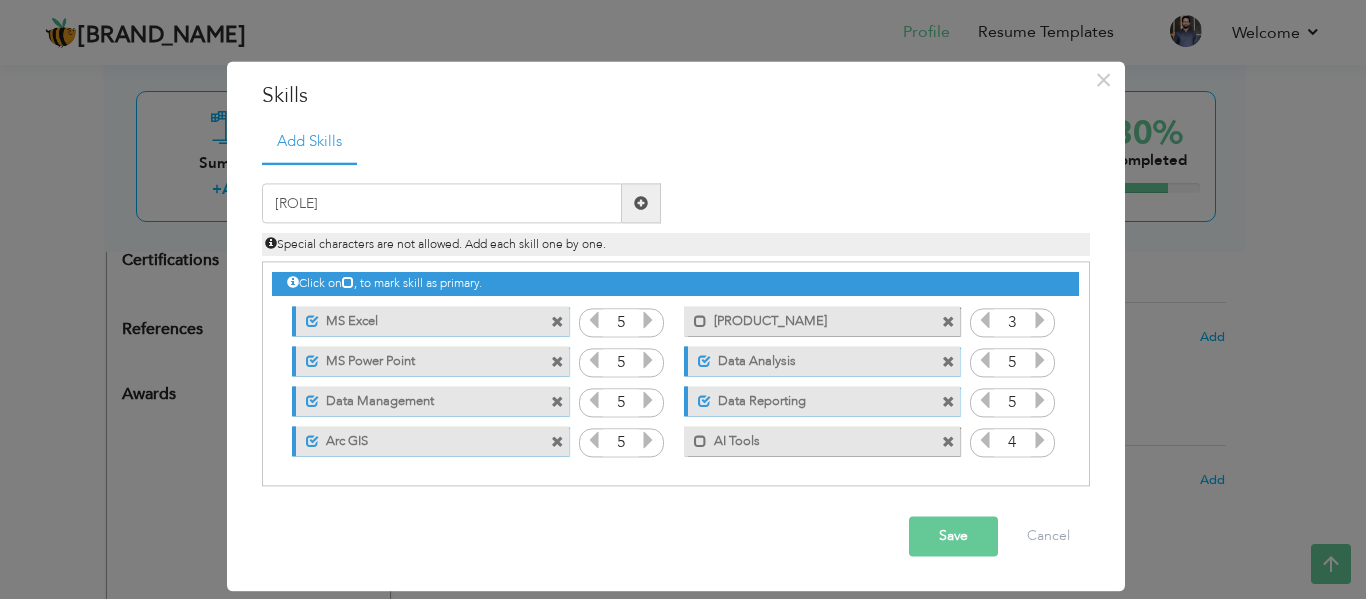click at bounding box center [641, 203] 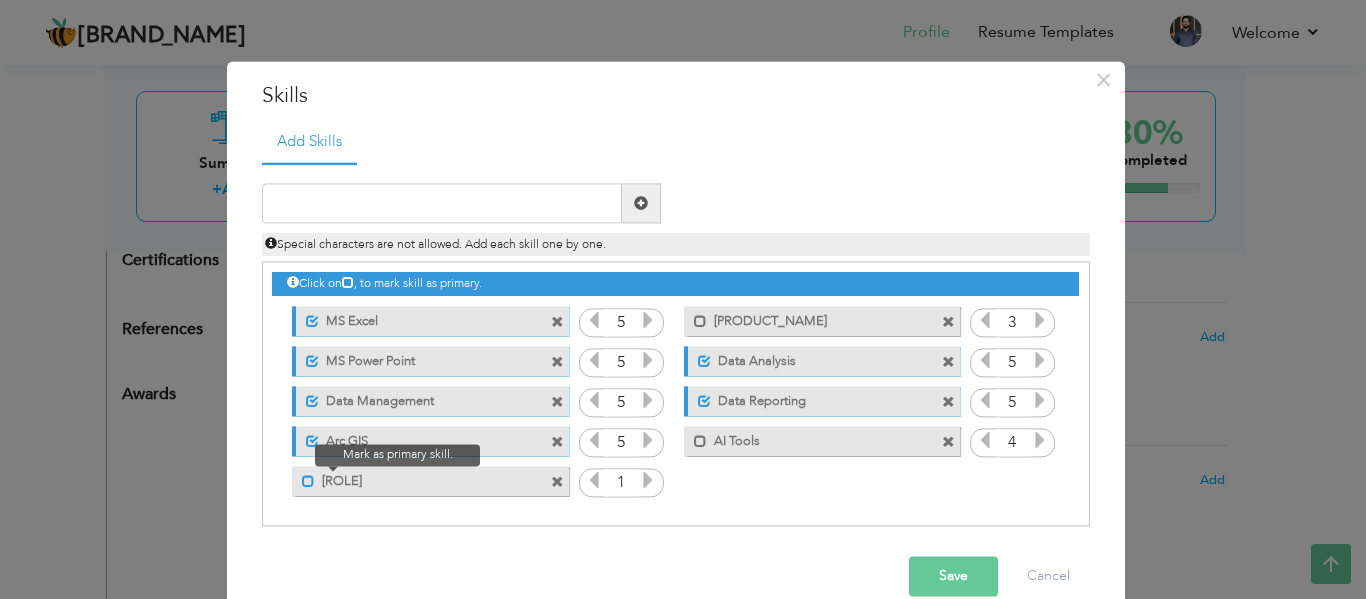click at bounding box center (308, 481) 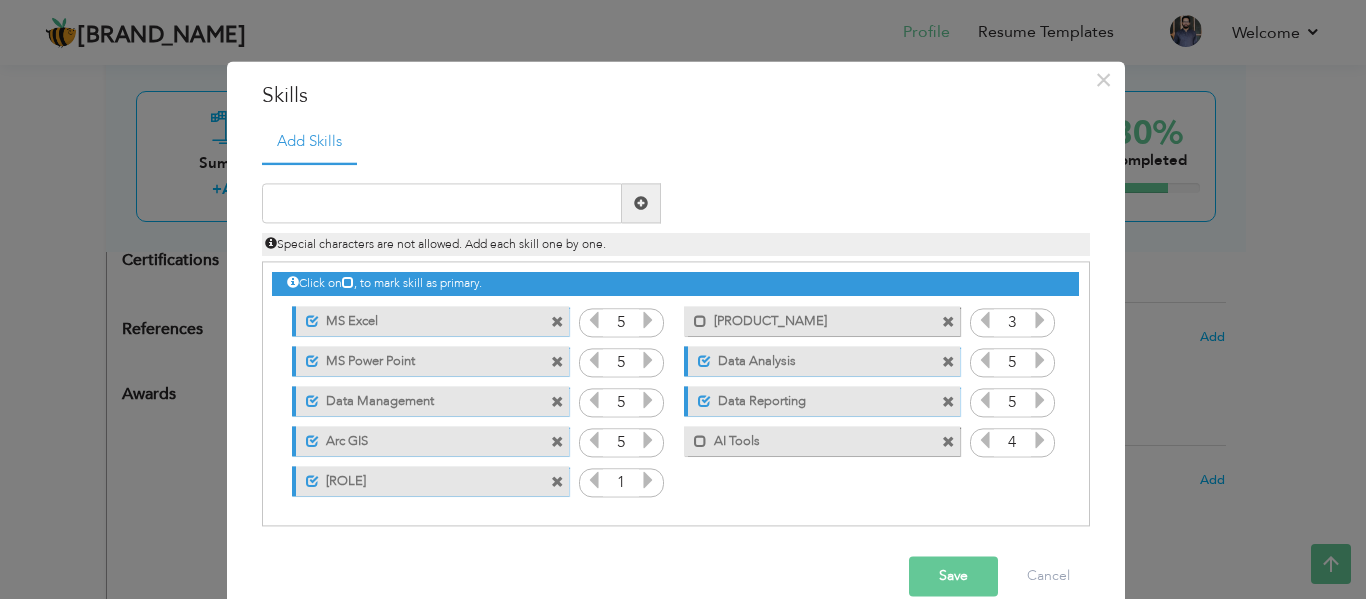 click on "Click on  , to mark skill as primary.
Unmark as primary skill. MS Excel 5 Power BI 3 5 5" at bounding box center (675, 382) 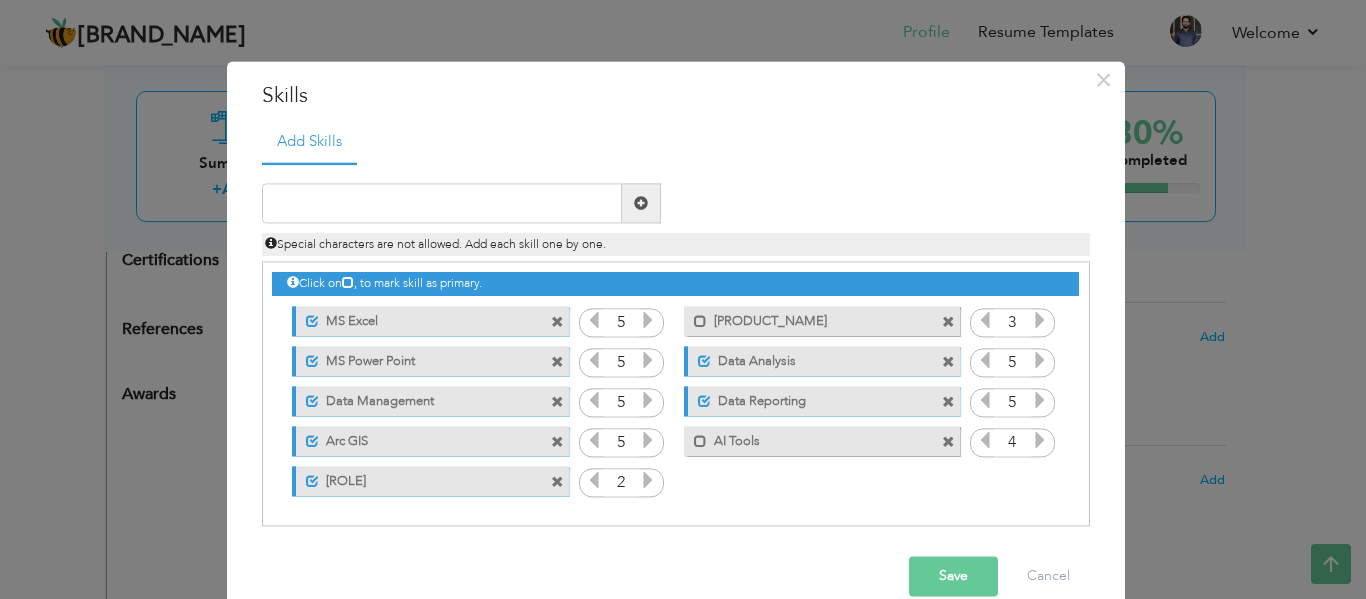 click at bounding box center [648, 481] 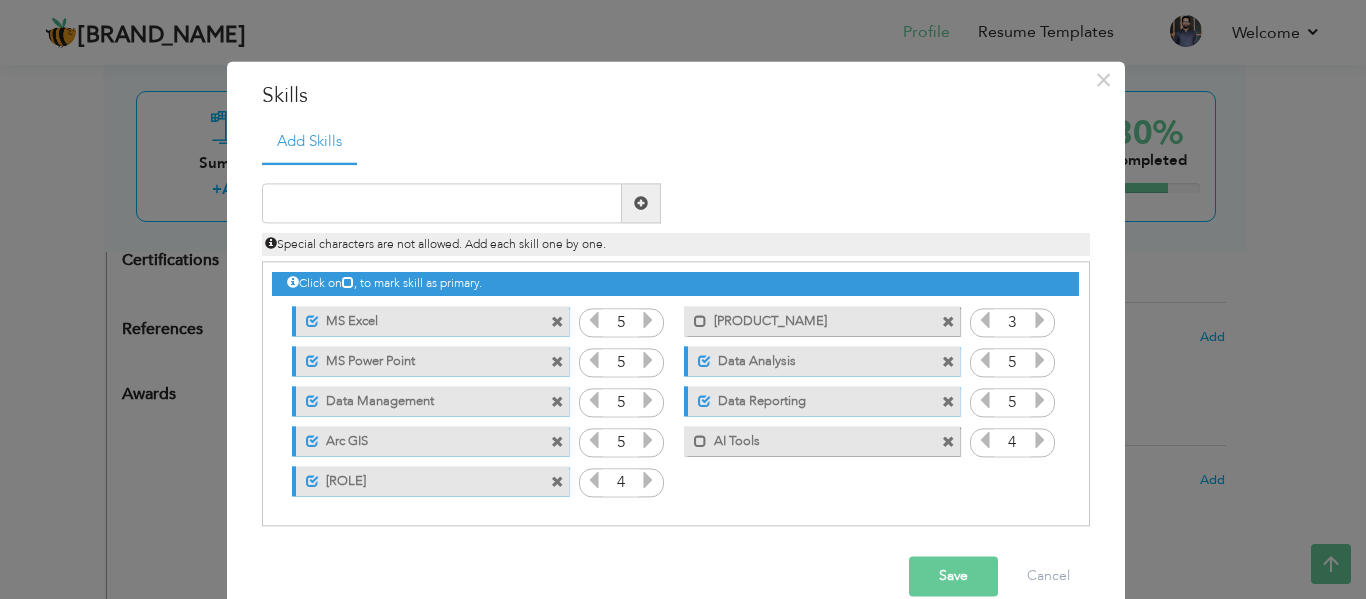 click at bounding box center [648, 321] 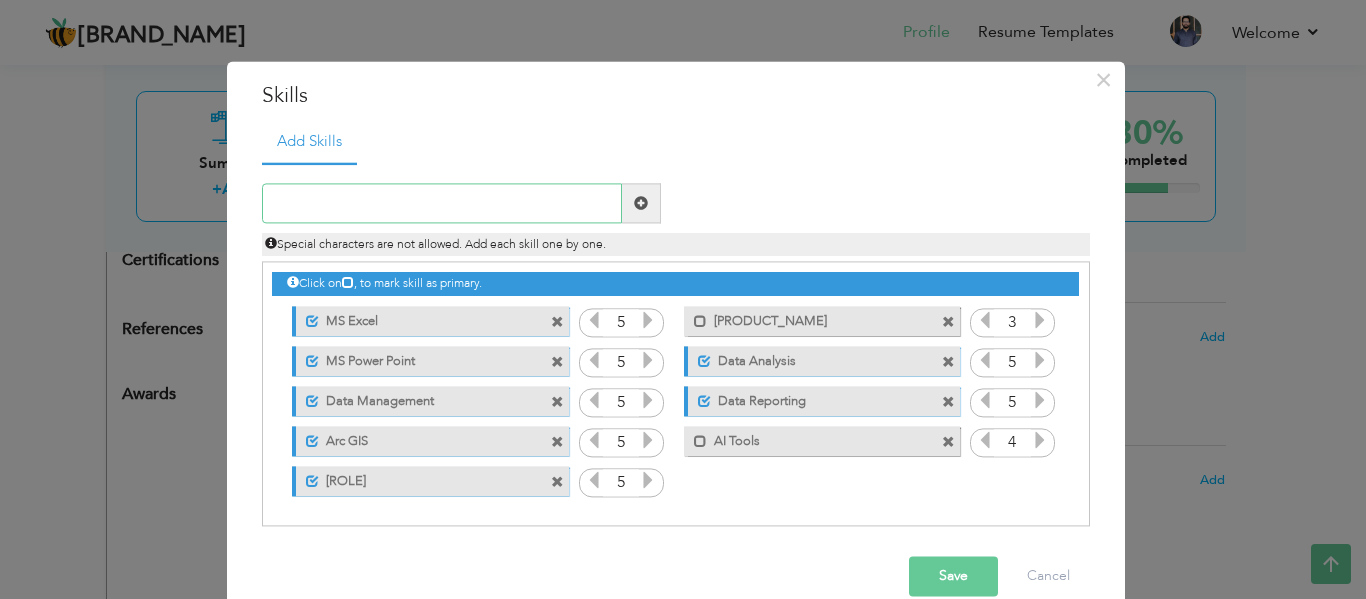 click at bounding box center (442, 204) 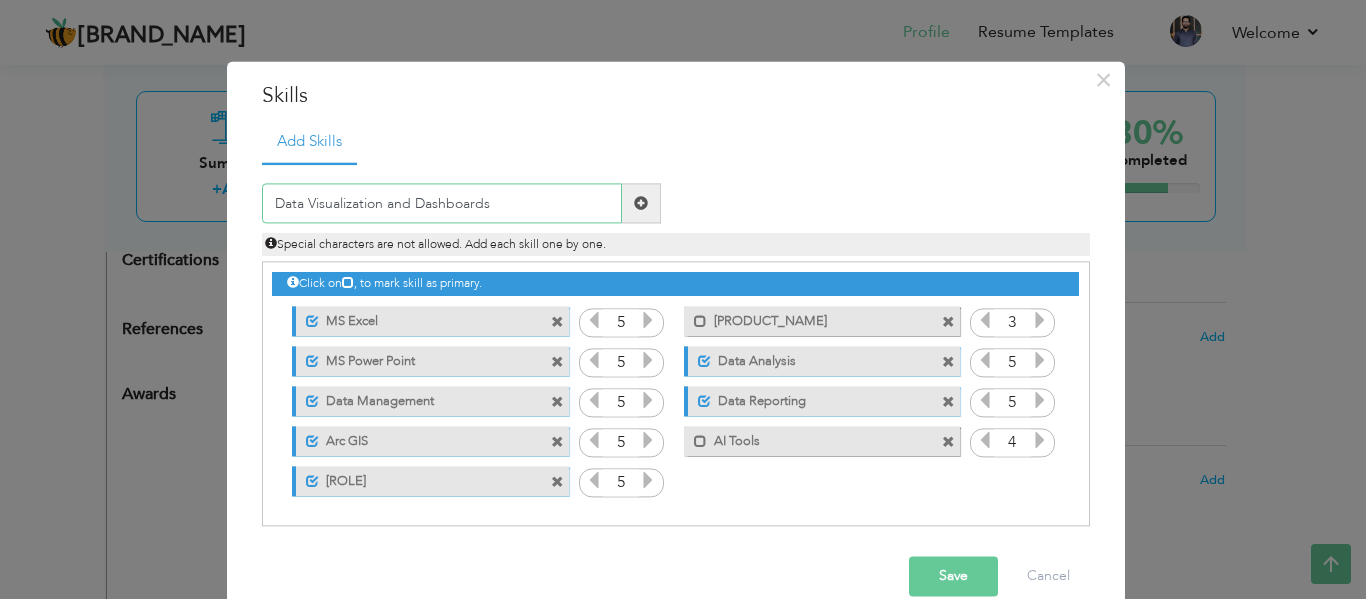type on "Data Visualization and Dashboards" 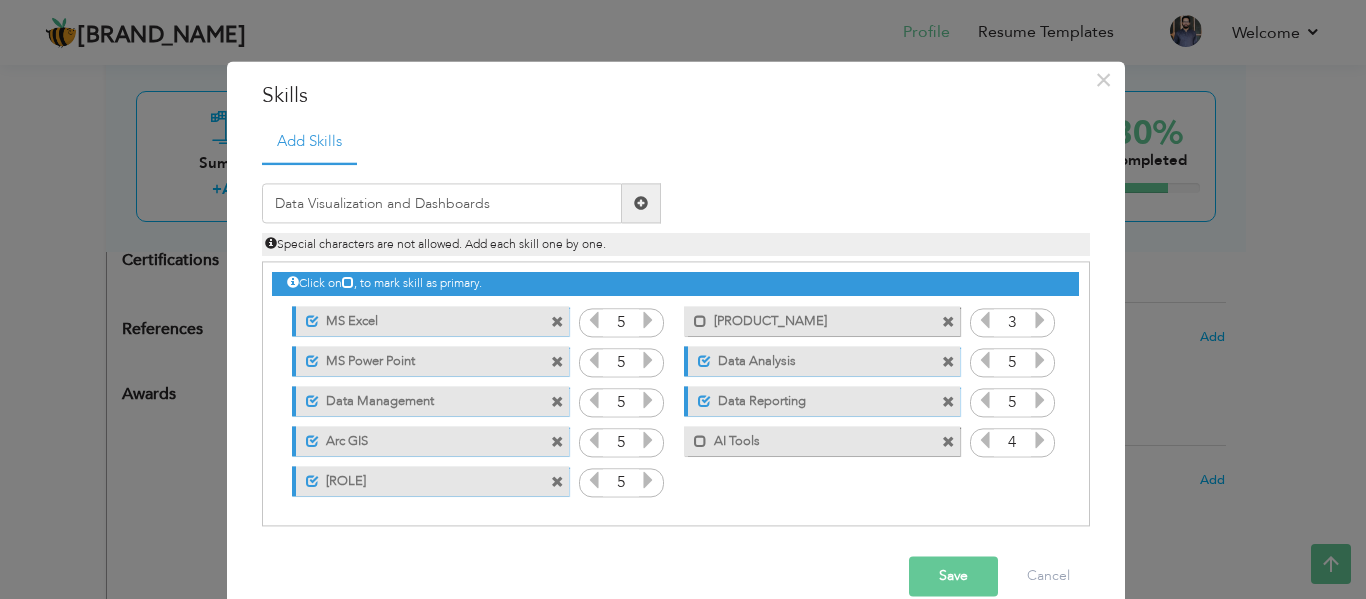 click at bounding box center (641, 203) 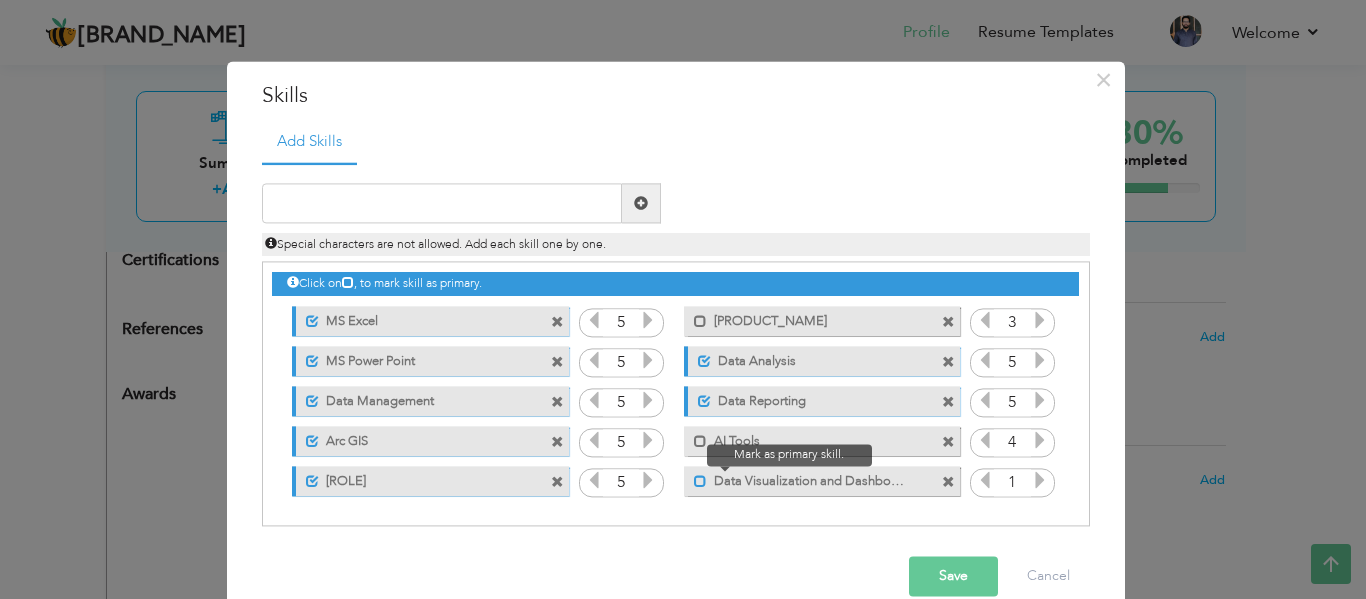 click at bounding box center [700, 321] 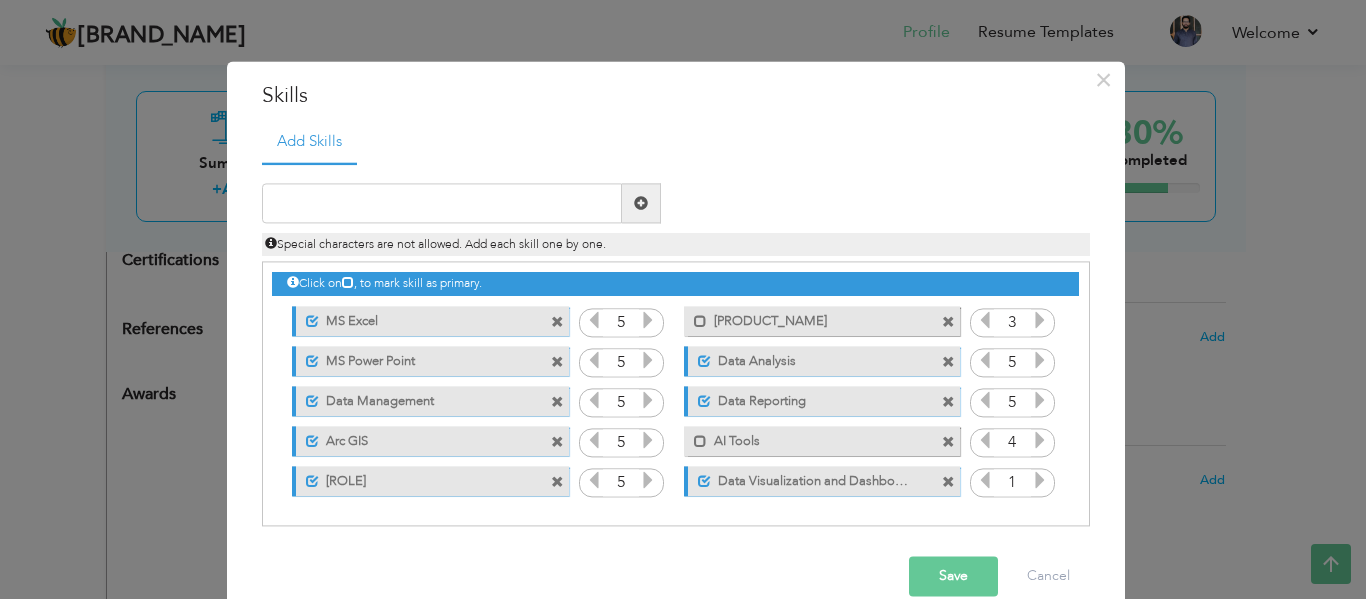 click at bounding box center [648, 321] 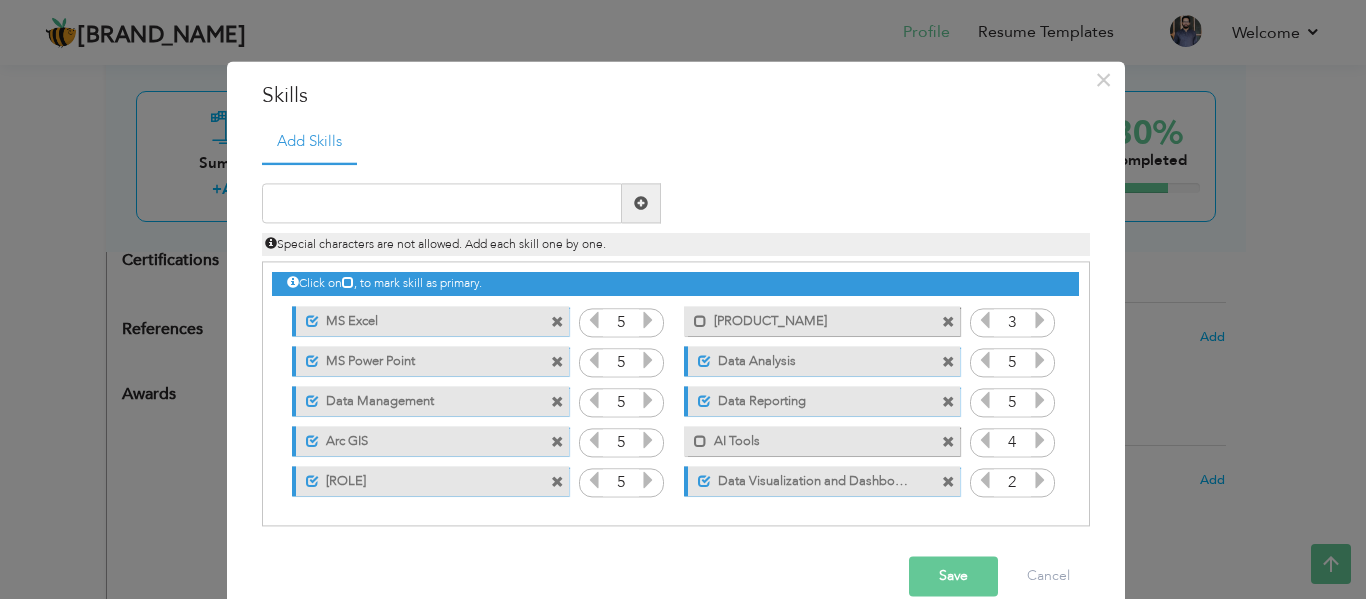 click at bounding box center [648, 321] 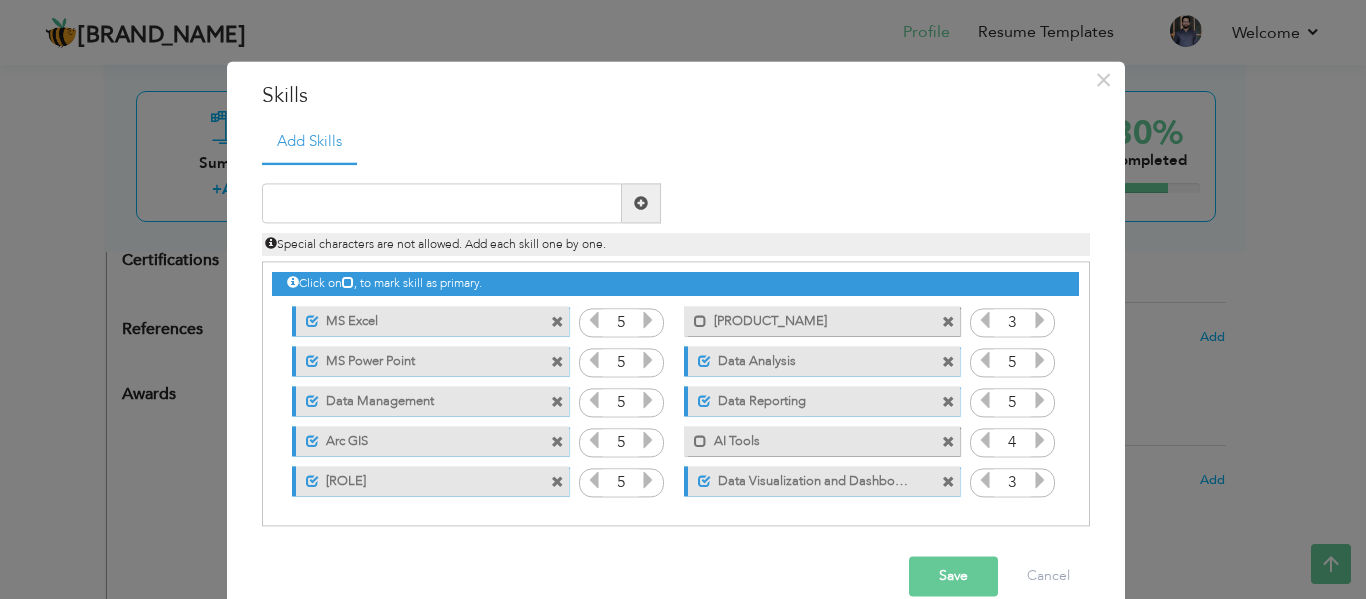click at bounding box center (1040, 481) 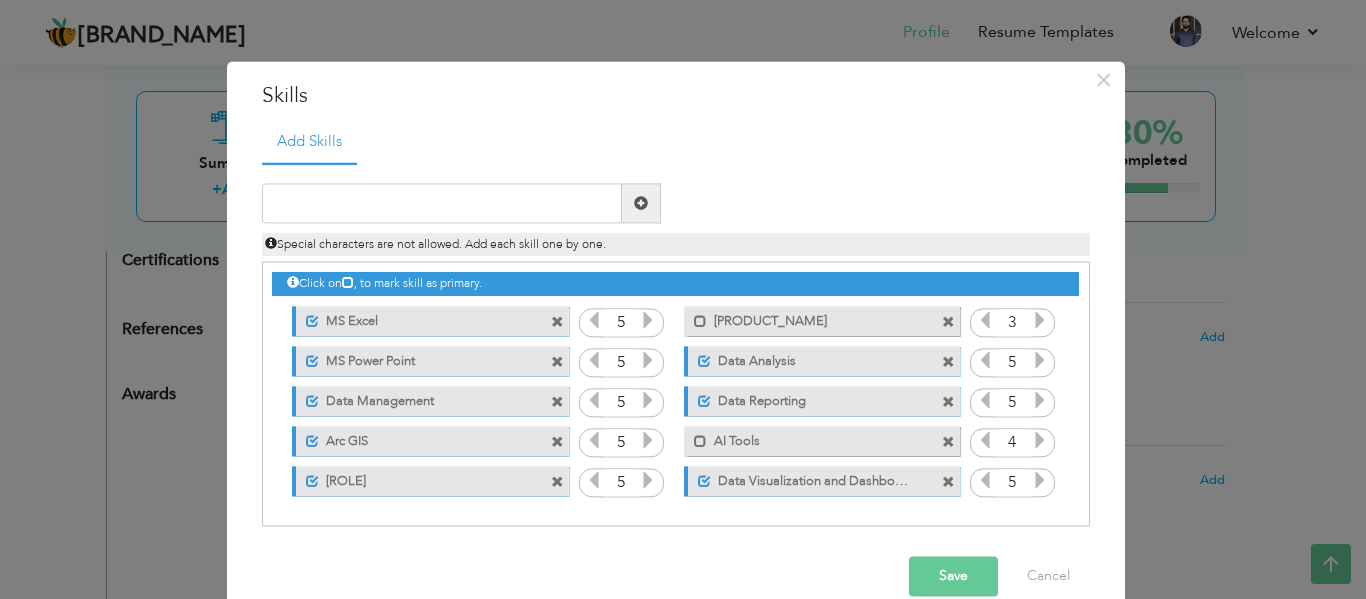 click at bounding box center [648, 321] 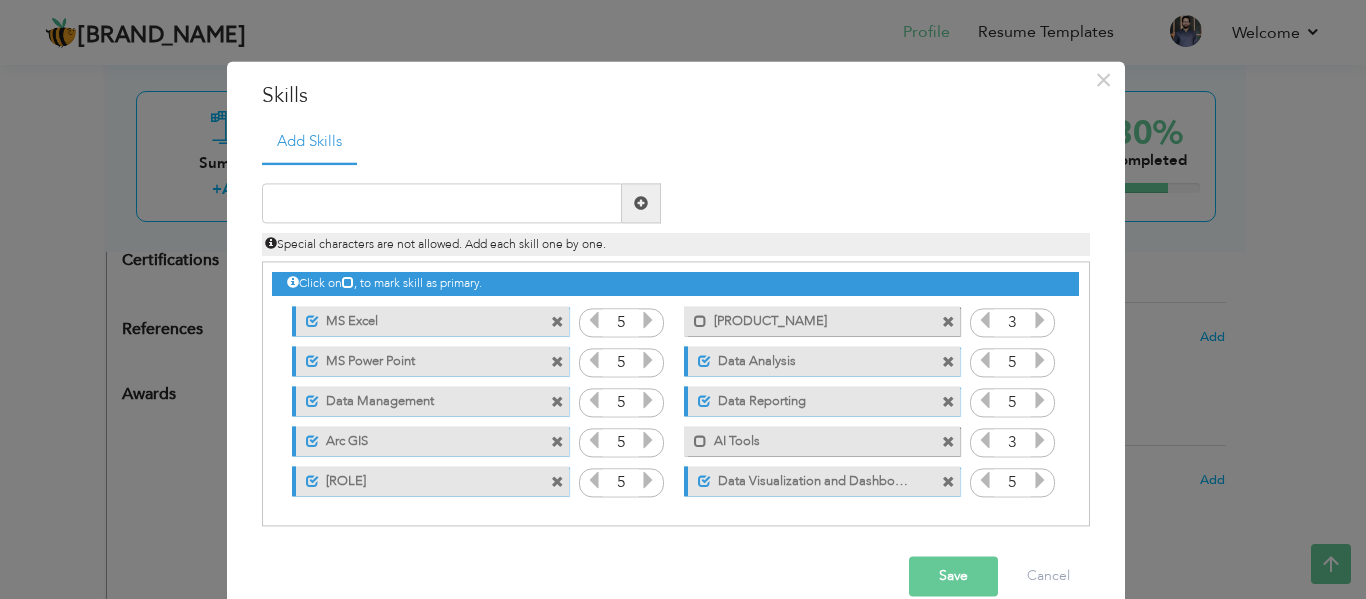 click on "Save" at bounding box center (953, 577) 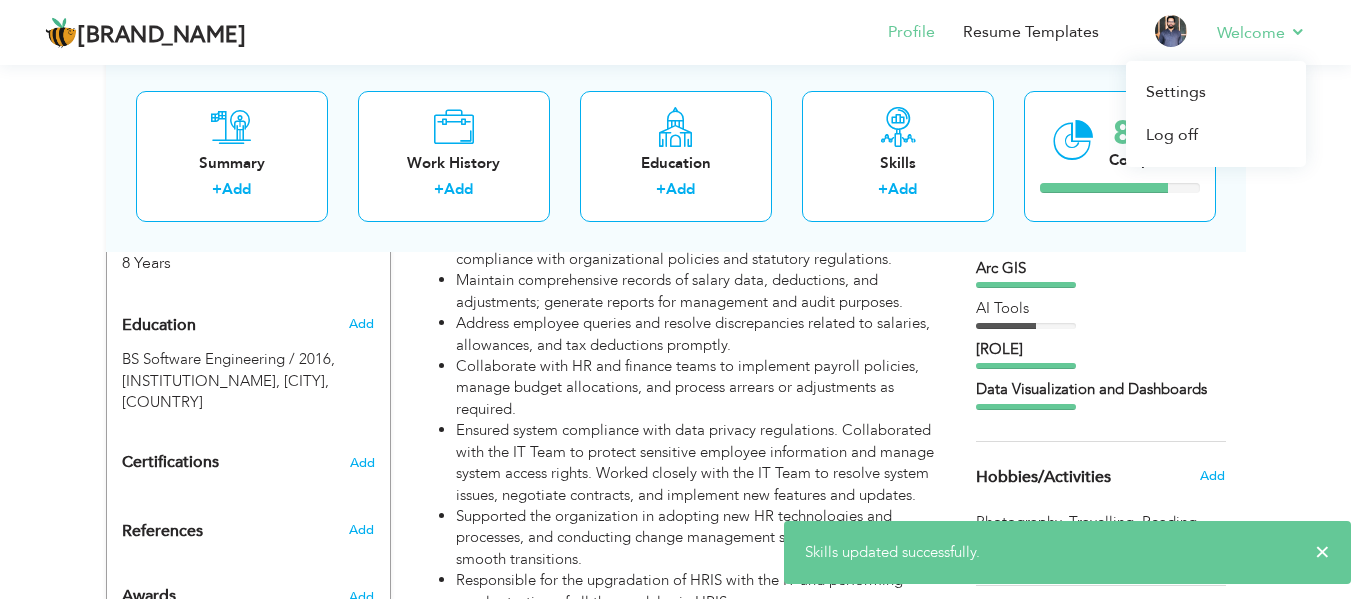 scroll, scrollTop: 700, scrollLeft: 0, axis: vertical 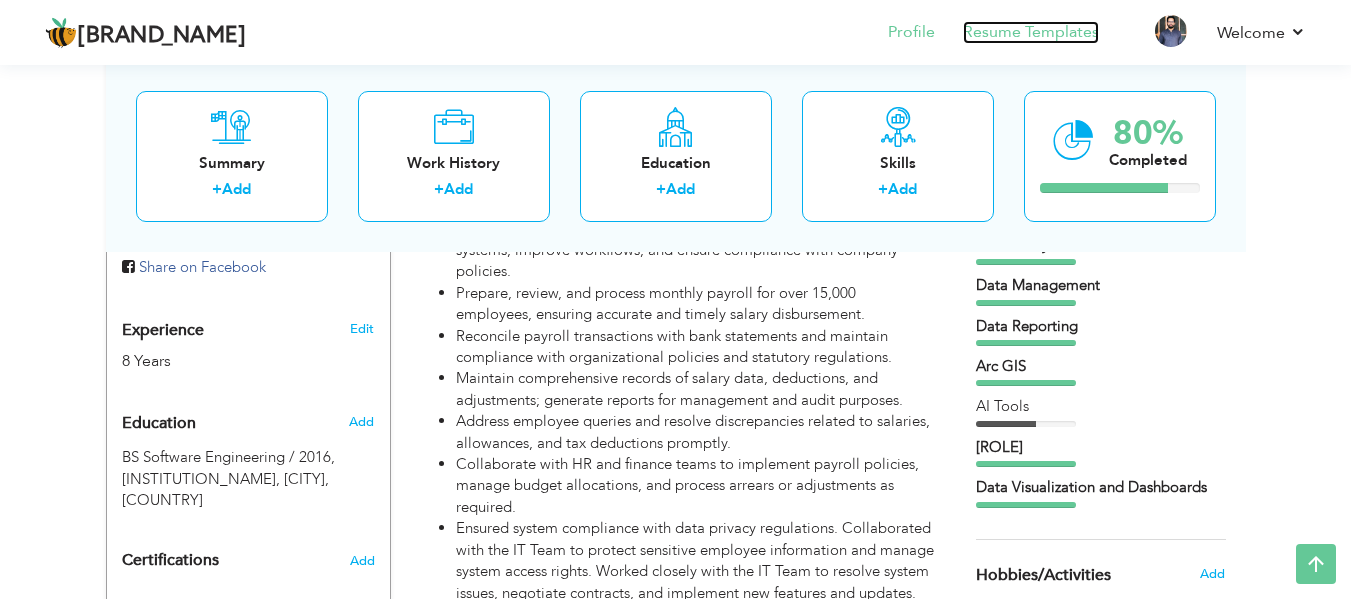 click on "Resume Templates" at bounding box center [1031, 32] 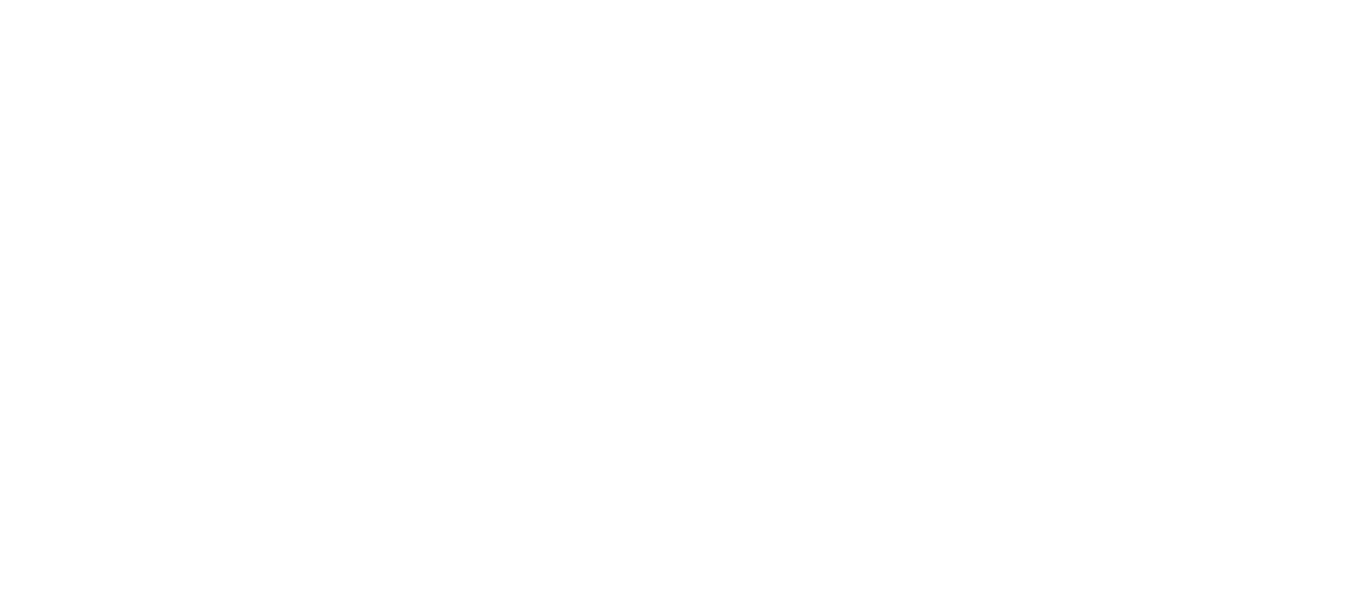 scroll, scrollTop: 0, scrollLeft: 0, axis: both 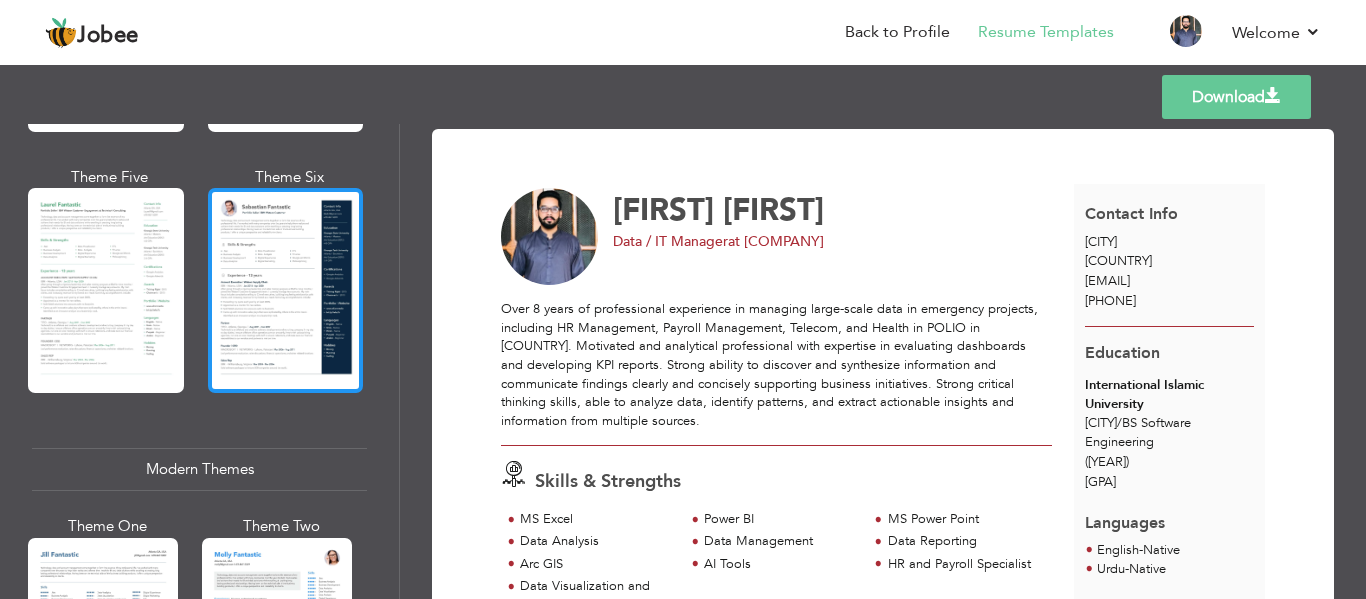 click at bounding box center (286, 290) 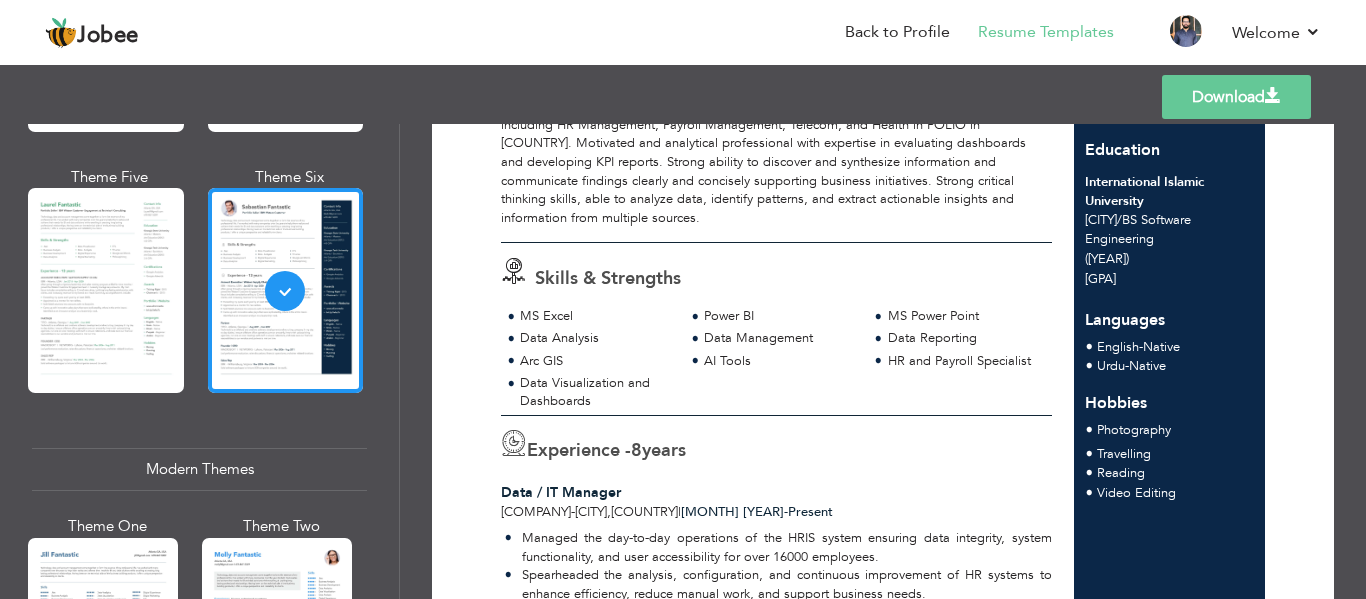 scroll, scrollTop: 0, scrollLeft: 0, axis: both 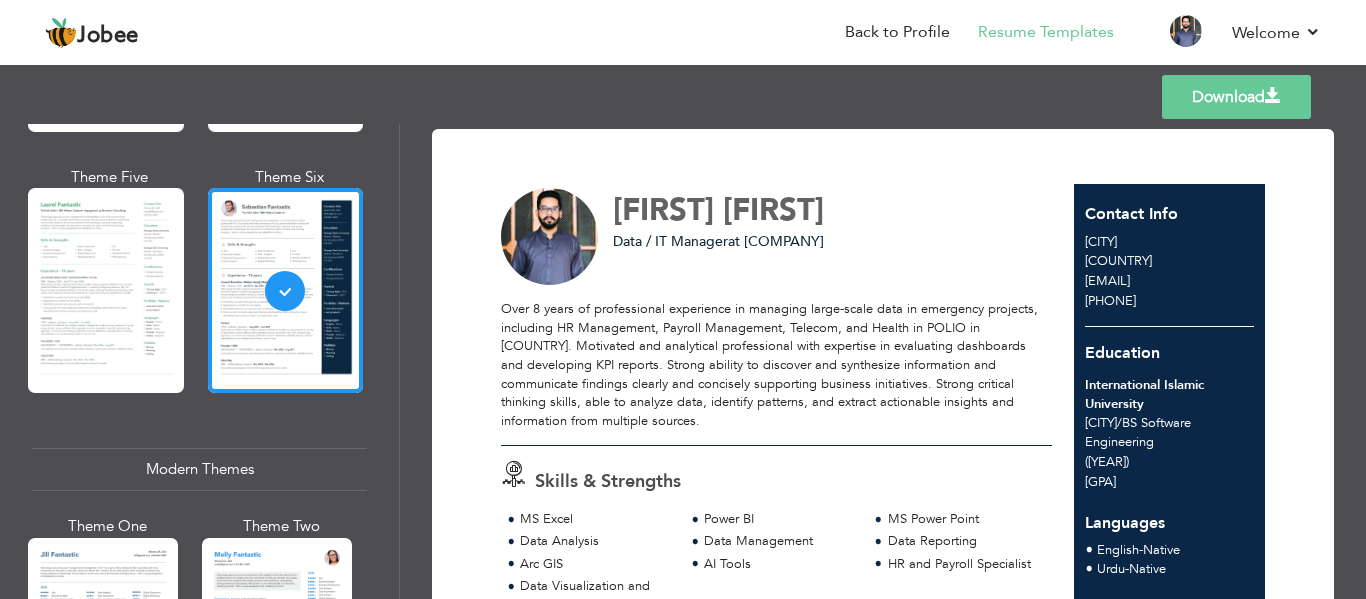 click at bounding box center [1273, 96] 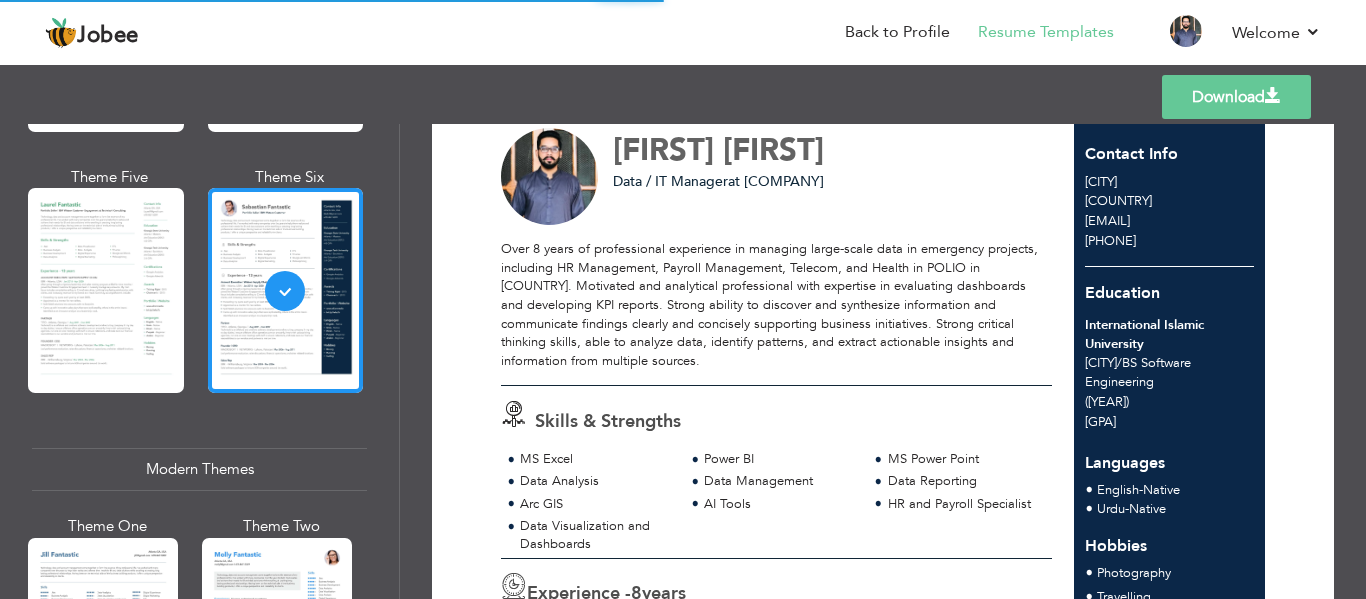 scroll, scrollTop: 0, scrollLeft: 0, axis: both 